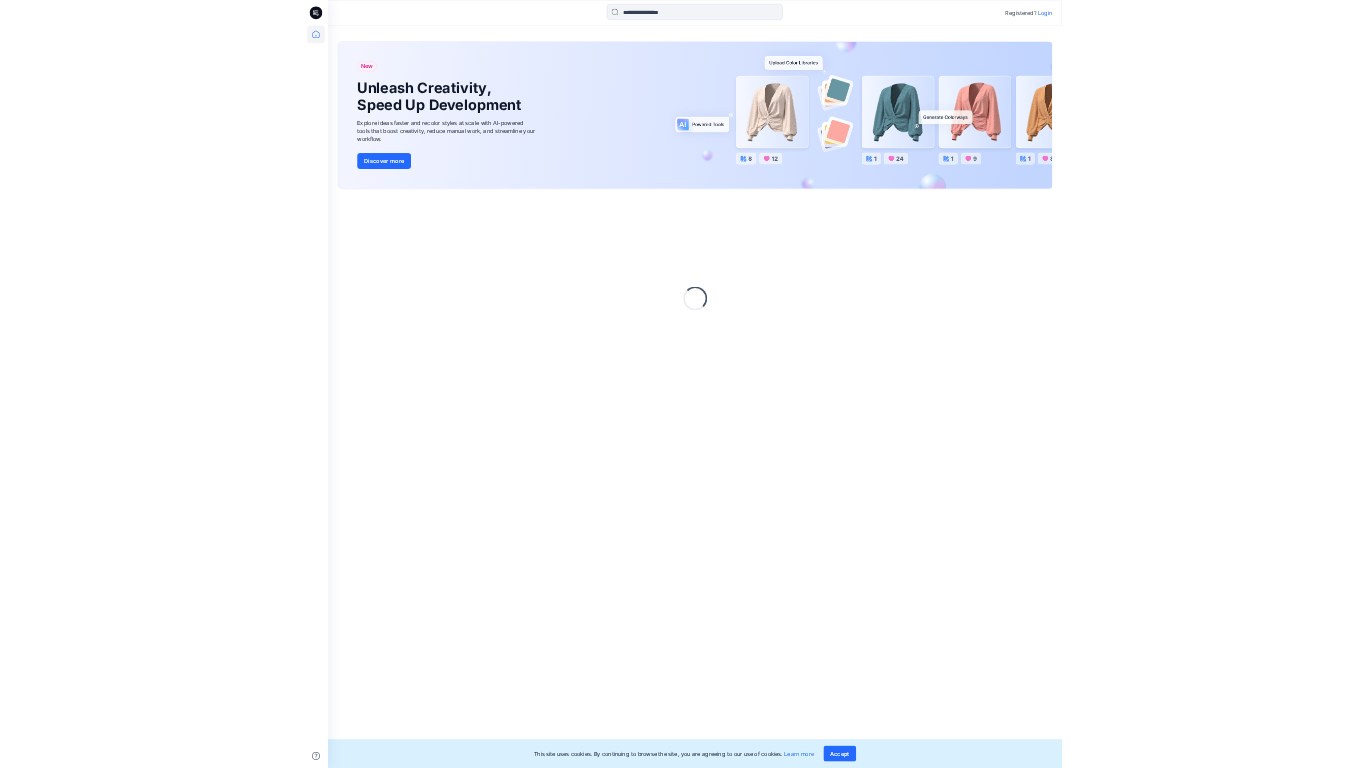 scroll, scrollTop: 0, scrollLeft: 0, axis: both 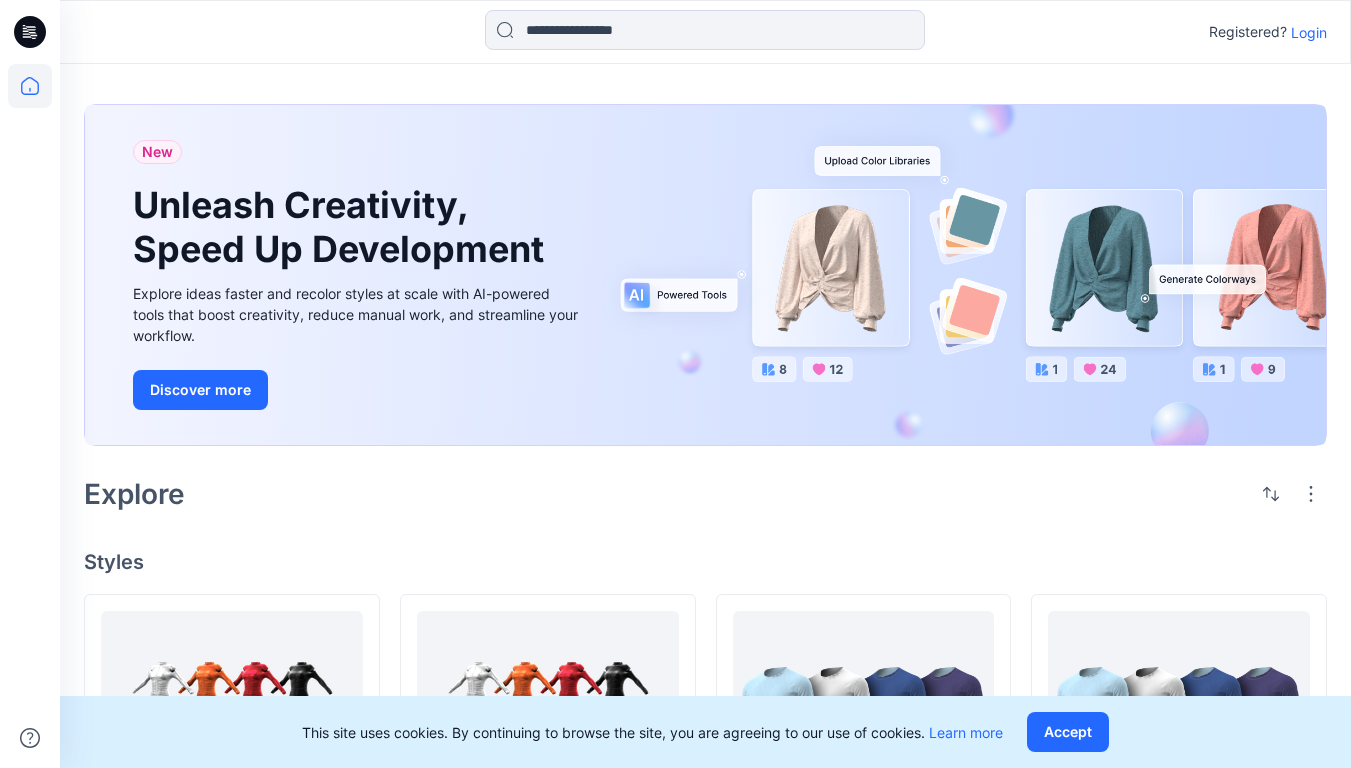 click on "Login" at bounding box center (1309, 32) 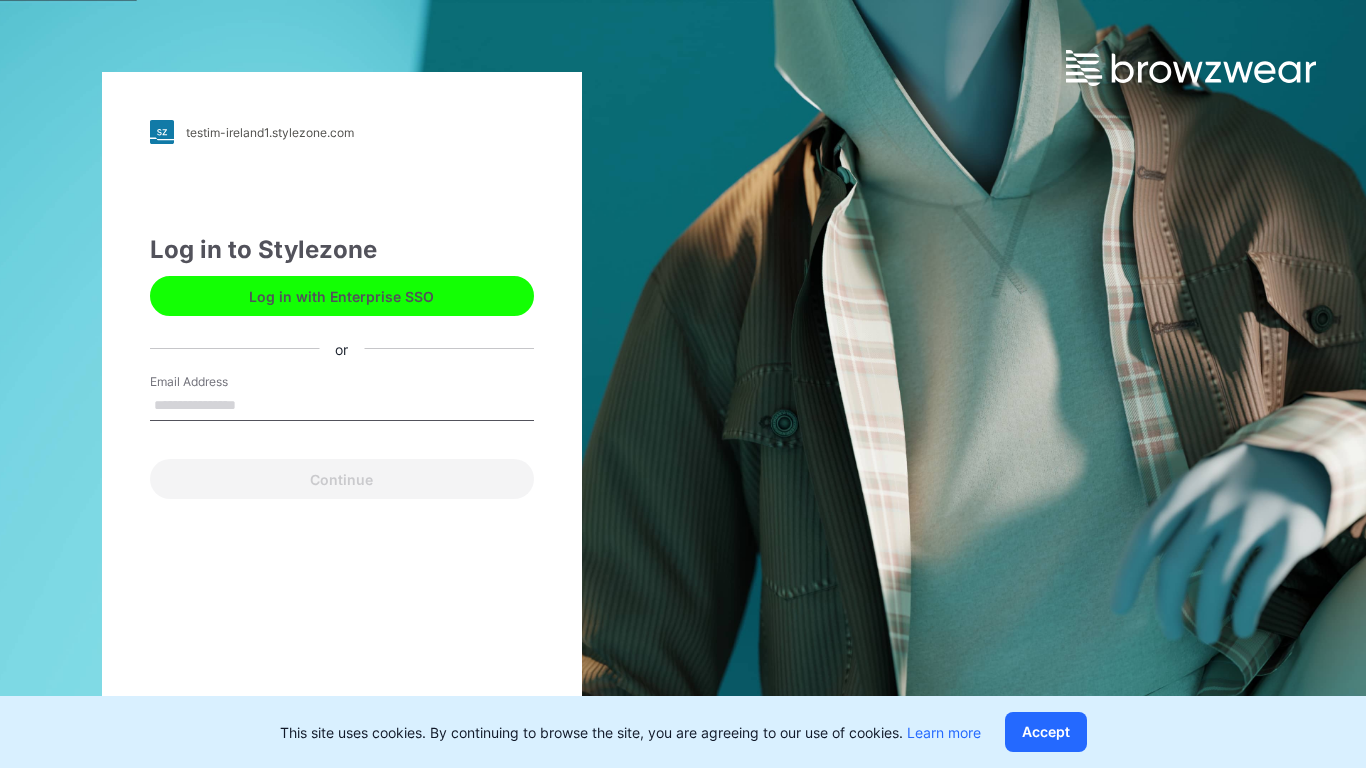 click on "Email Address" at bounding box center (342, 406) 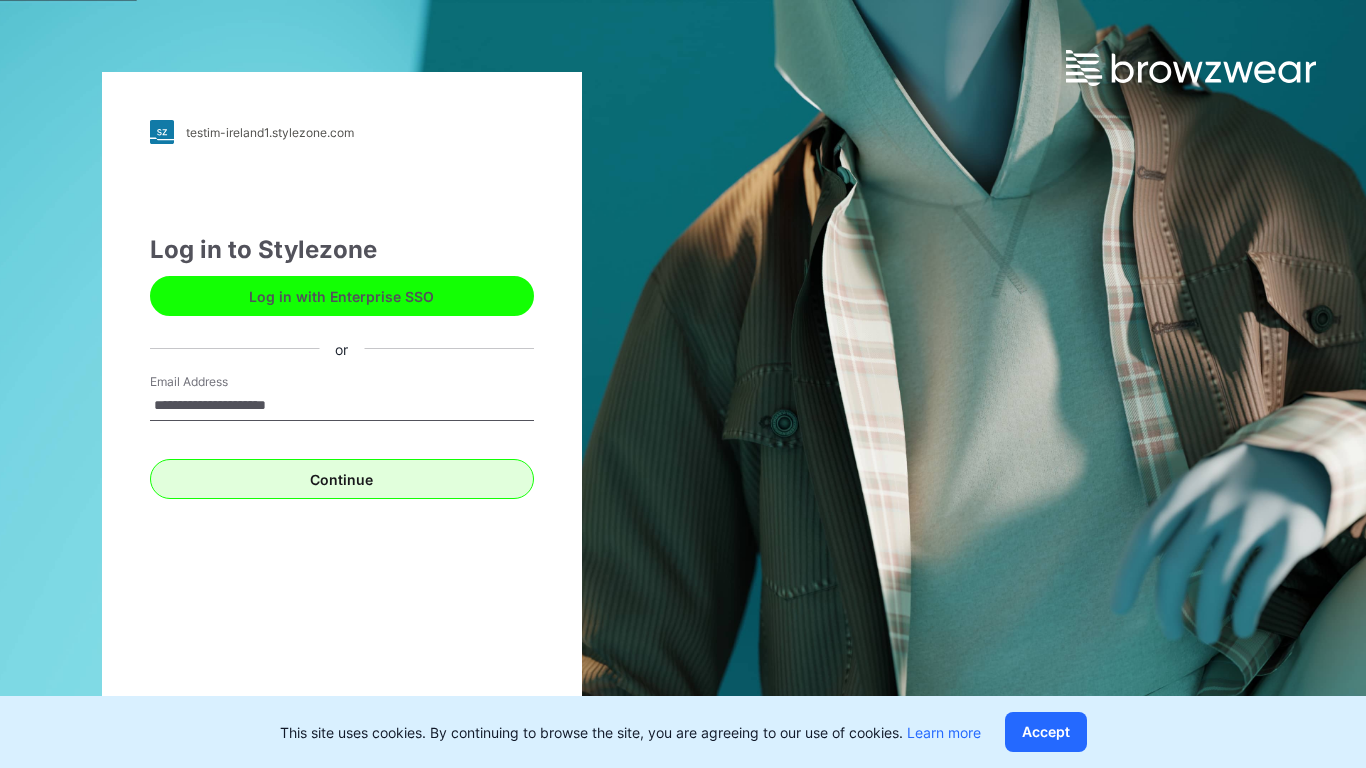 type on "**********" 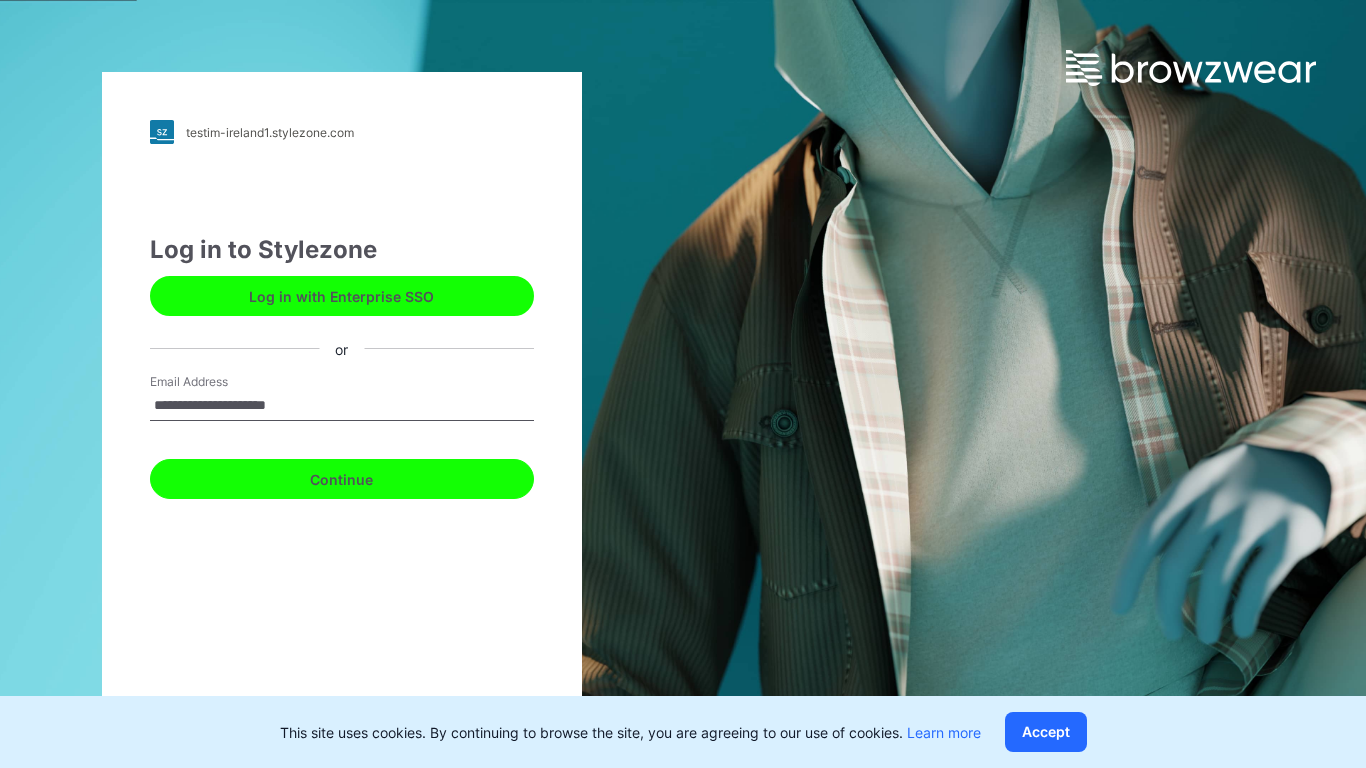click on "Continue" at bounding box center (342, 479) 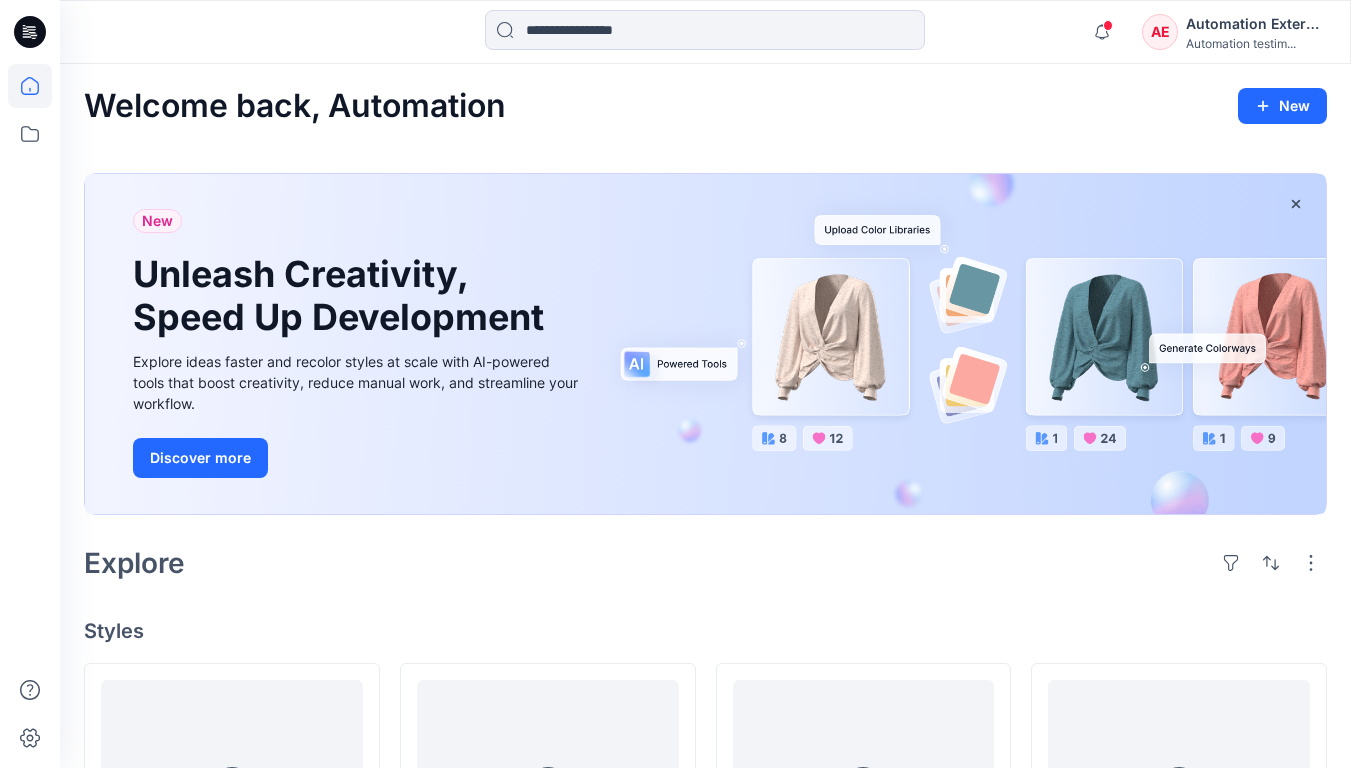 scroll, scrollTop: 0, scrollLeft: 0, axis: both 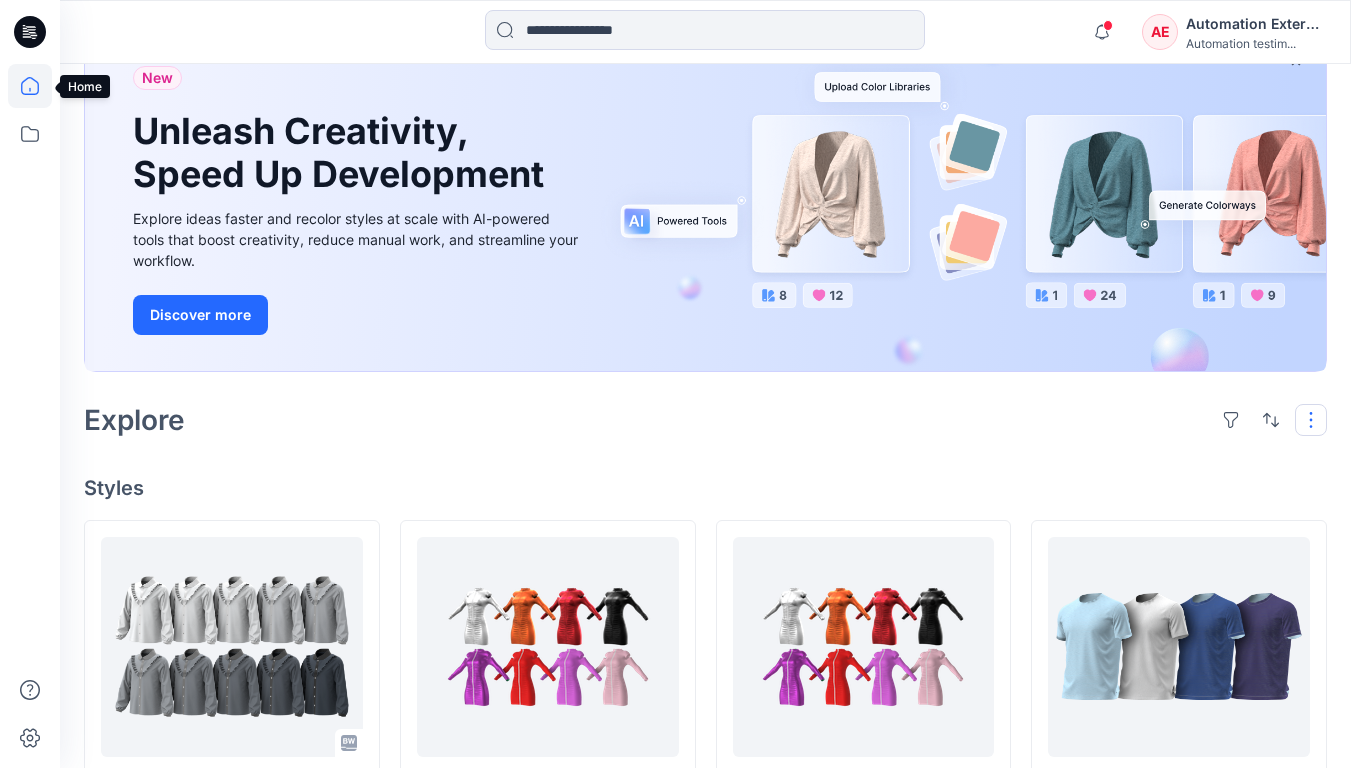 click at bounding box center [1311, 420] 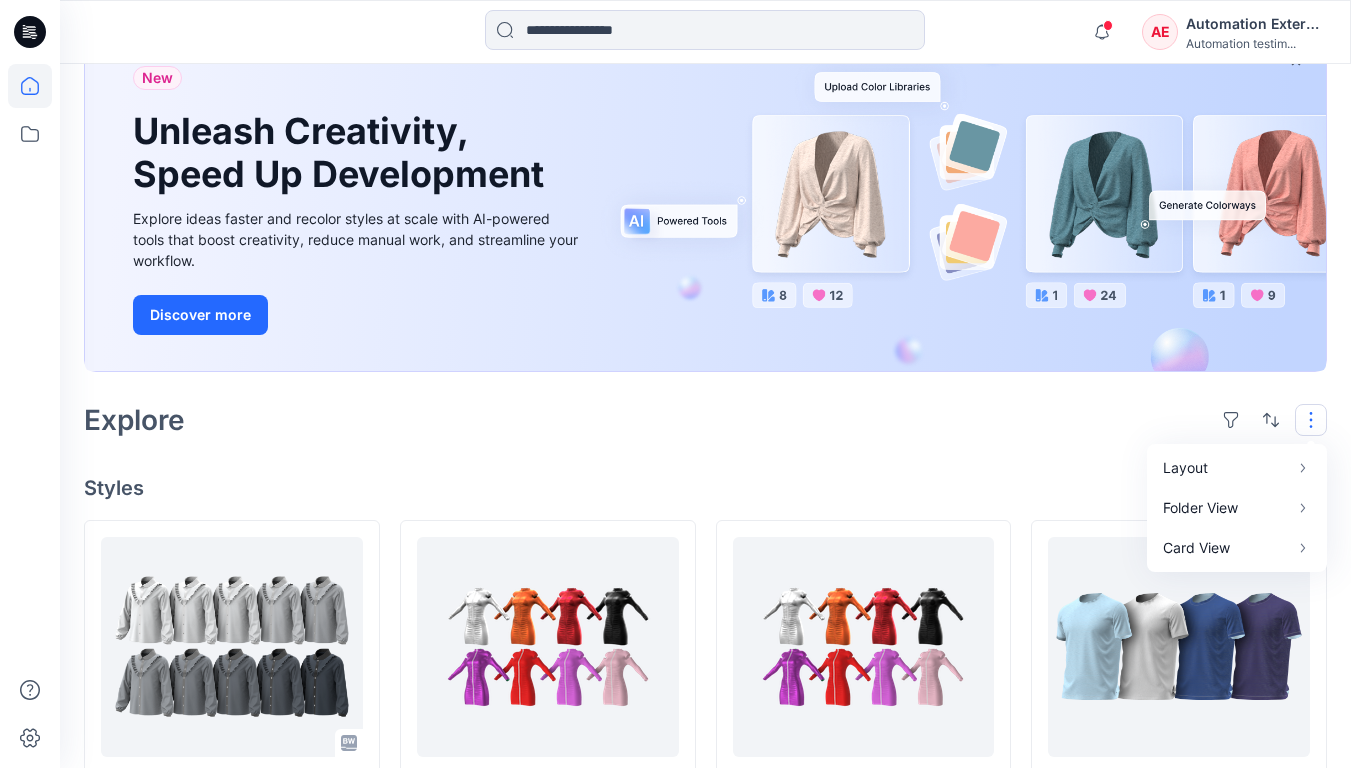 click at bounding box center (1311, 420) 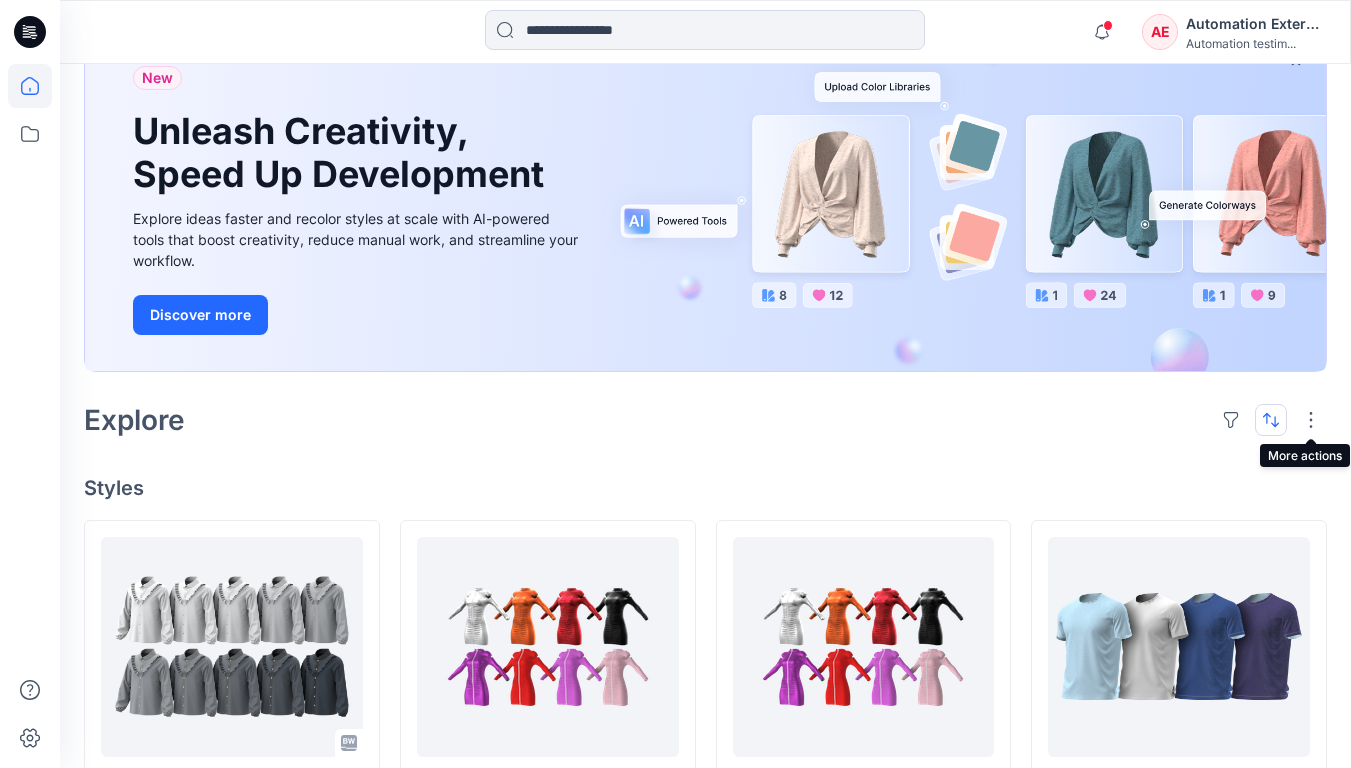 click at bounding box center [1271, 420] 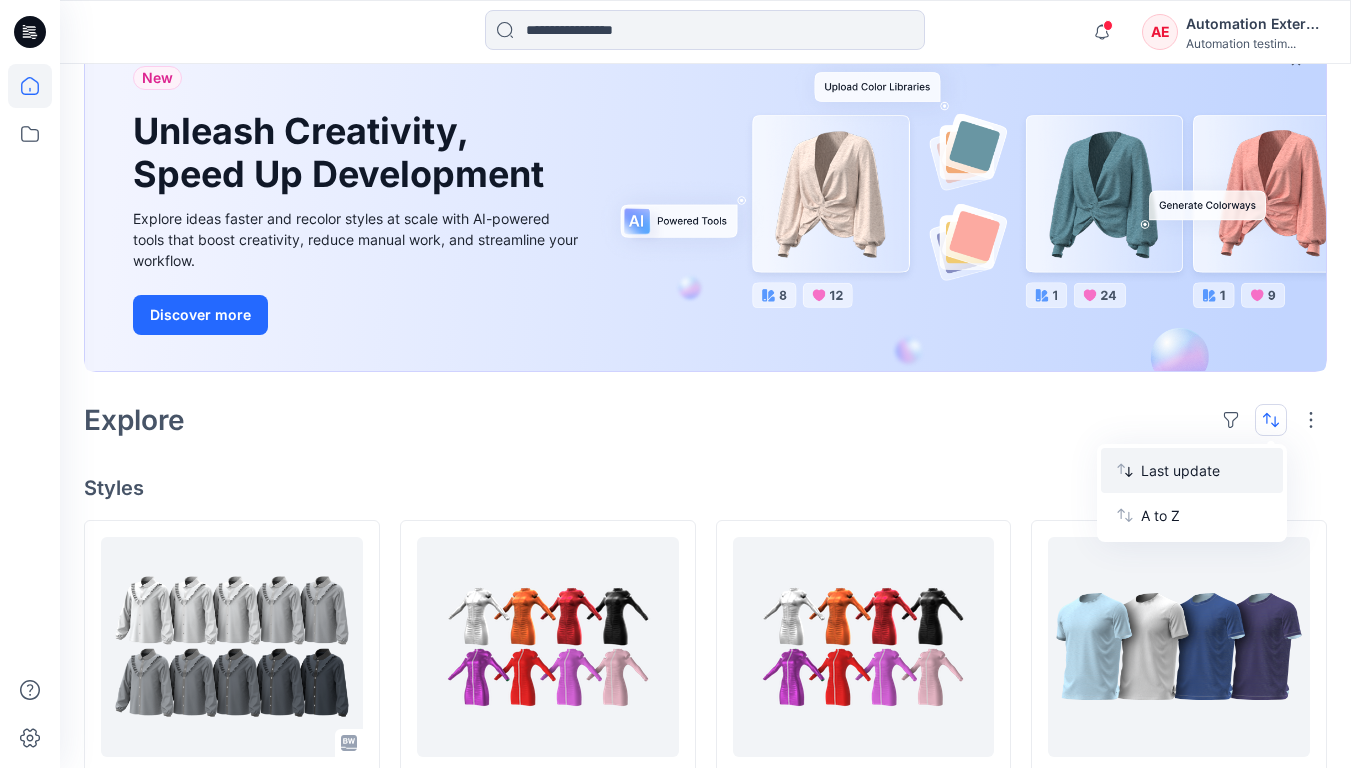 click on "Last update" at bounding box center (1204, 470) 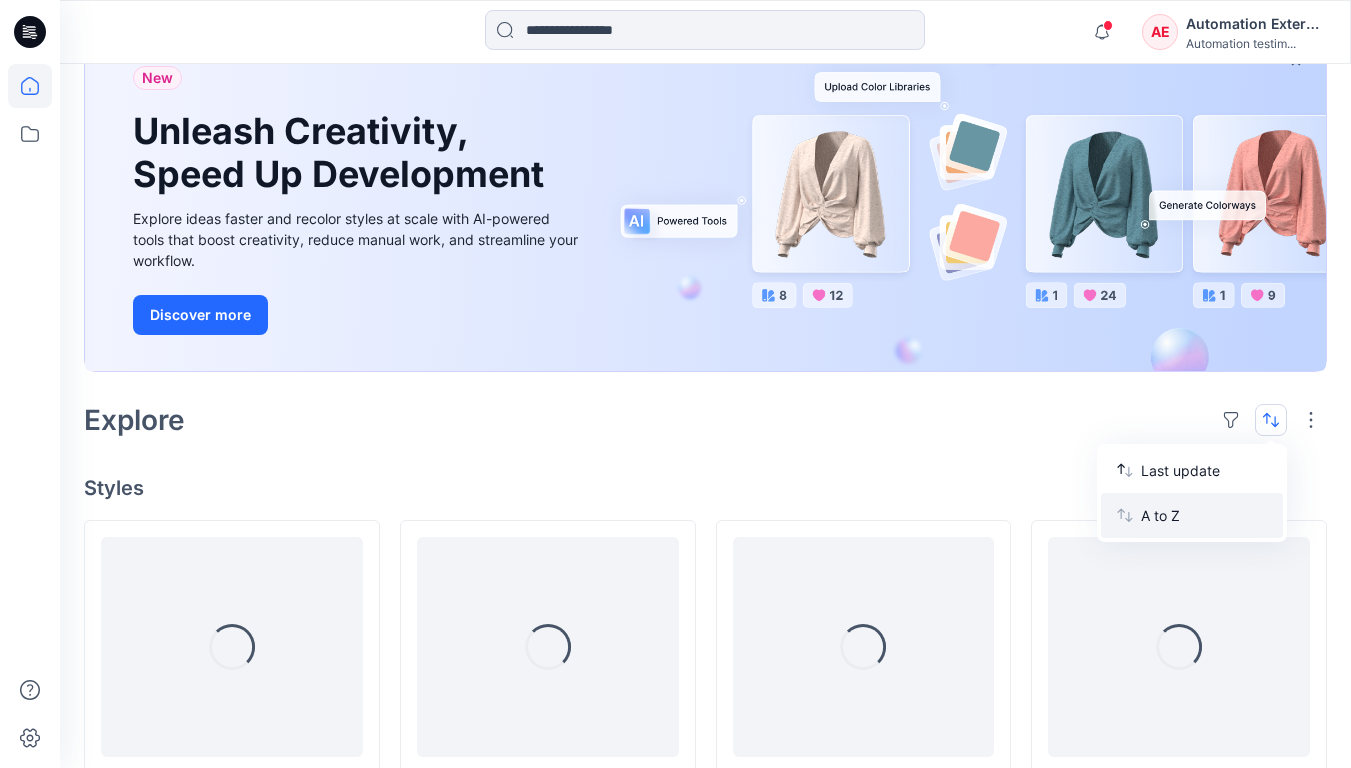 click on "A to Z" at bounding box center [1204, 515] 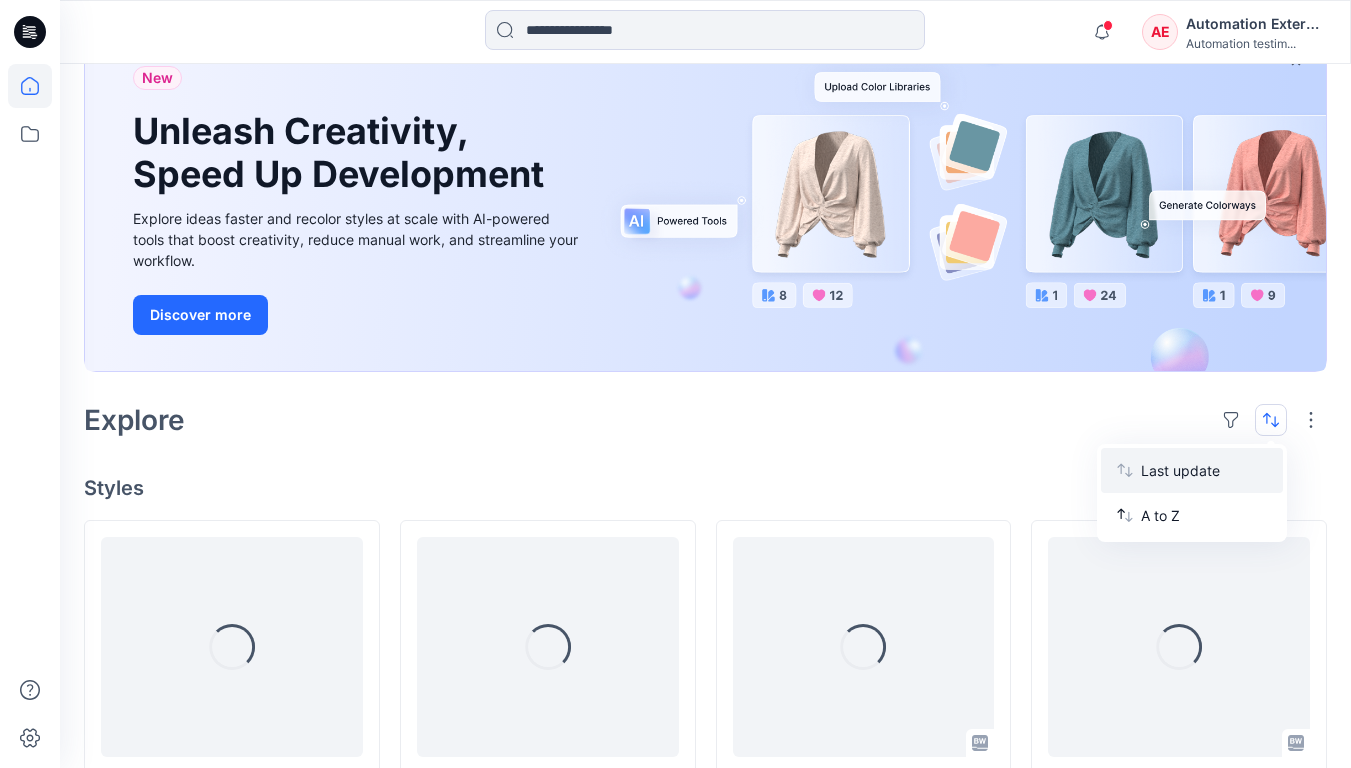 click on "Last update" at bounding box center (1204, 470) 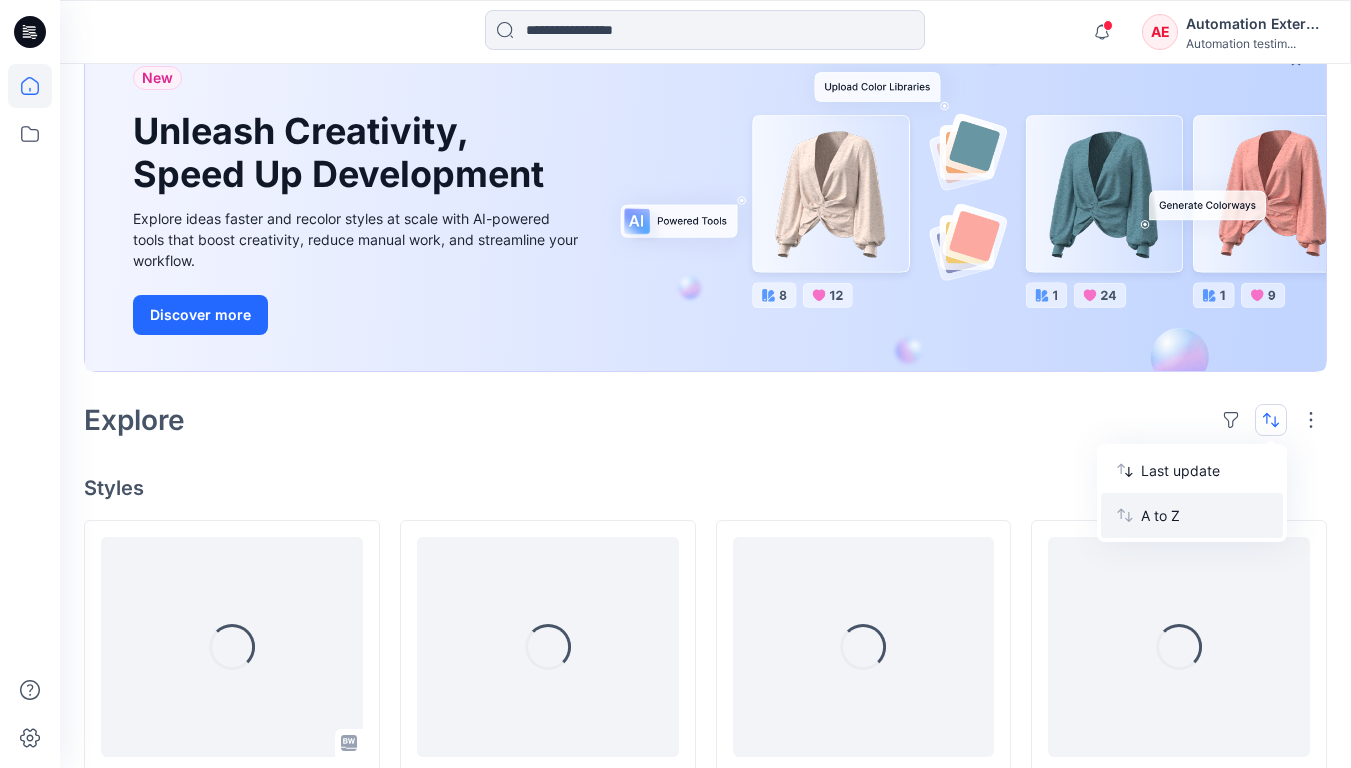 click on "A to Z" at bounding box center (1204, 515) 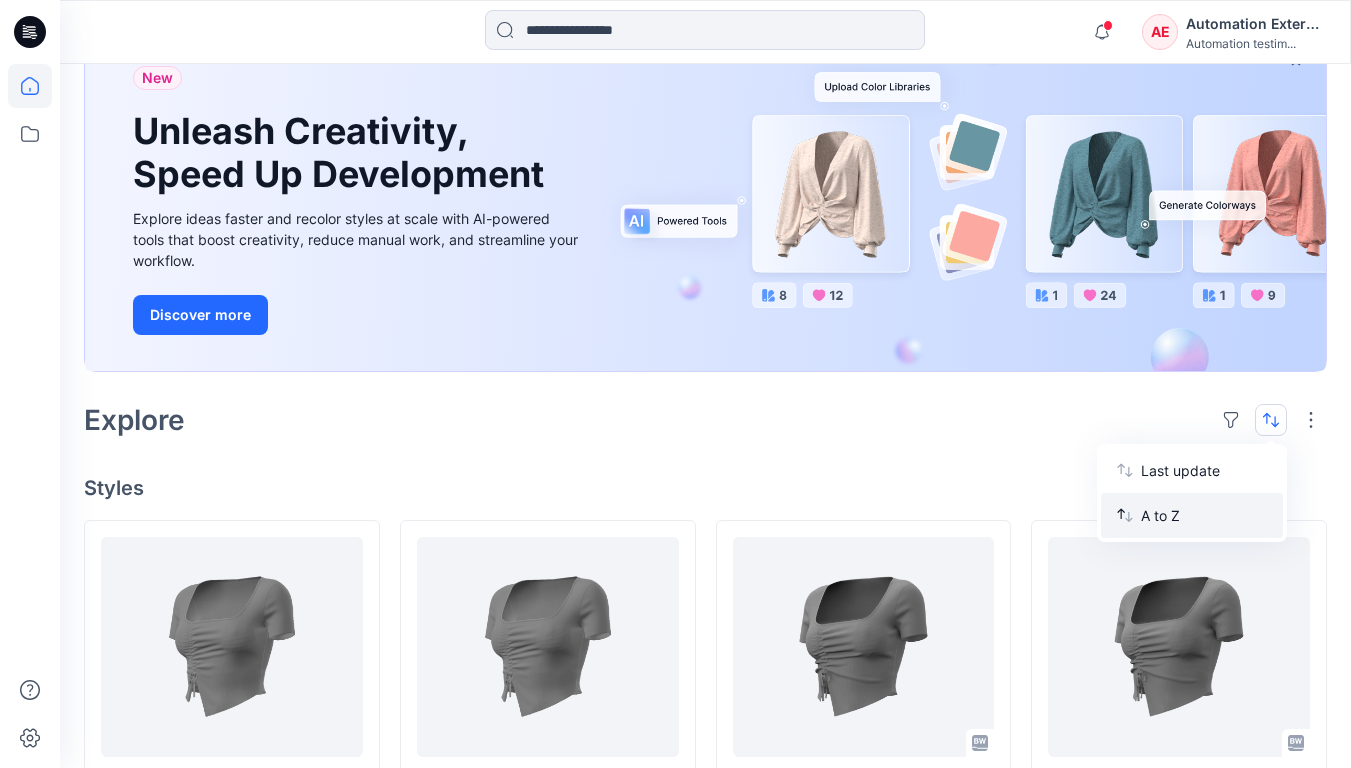 click on "A to Z" at bounding box center (1204, 515) 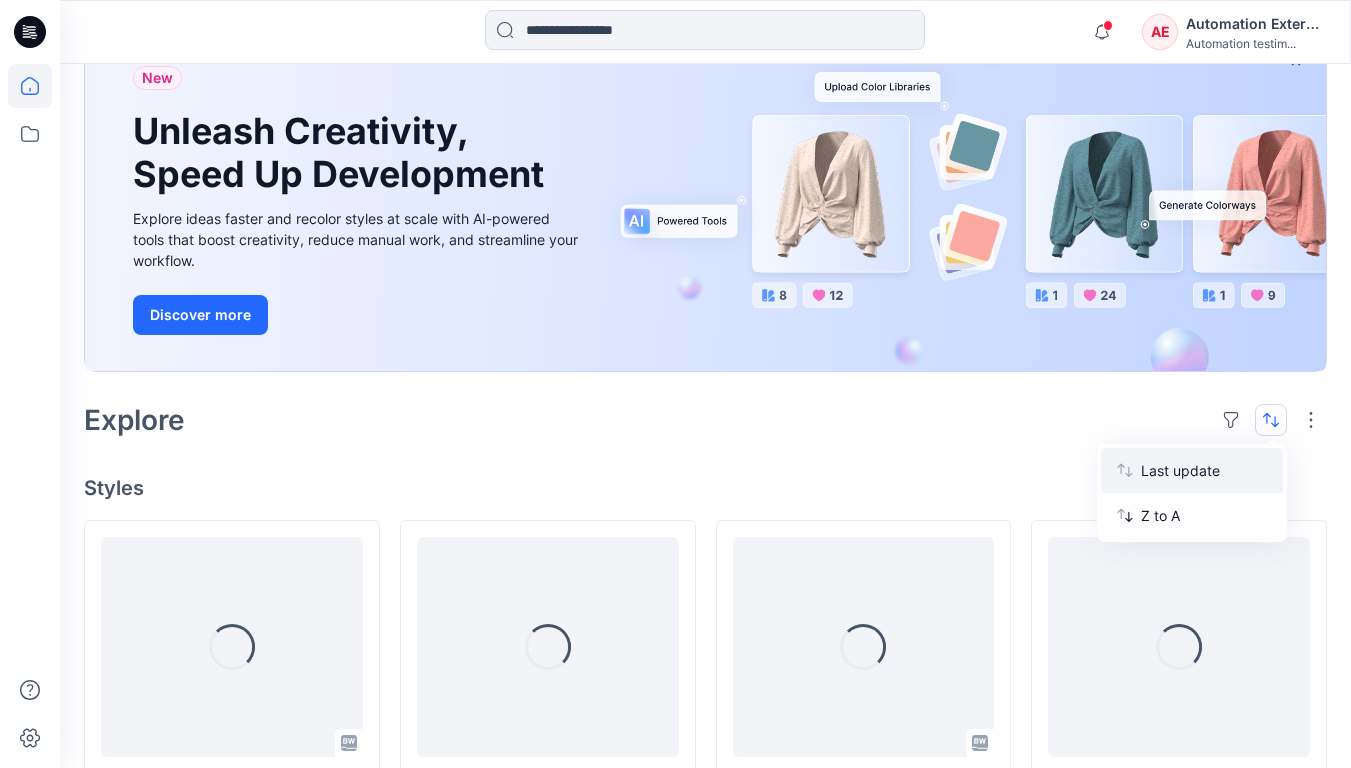 click on "Last update" at bounding box center (1204, 470) 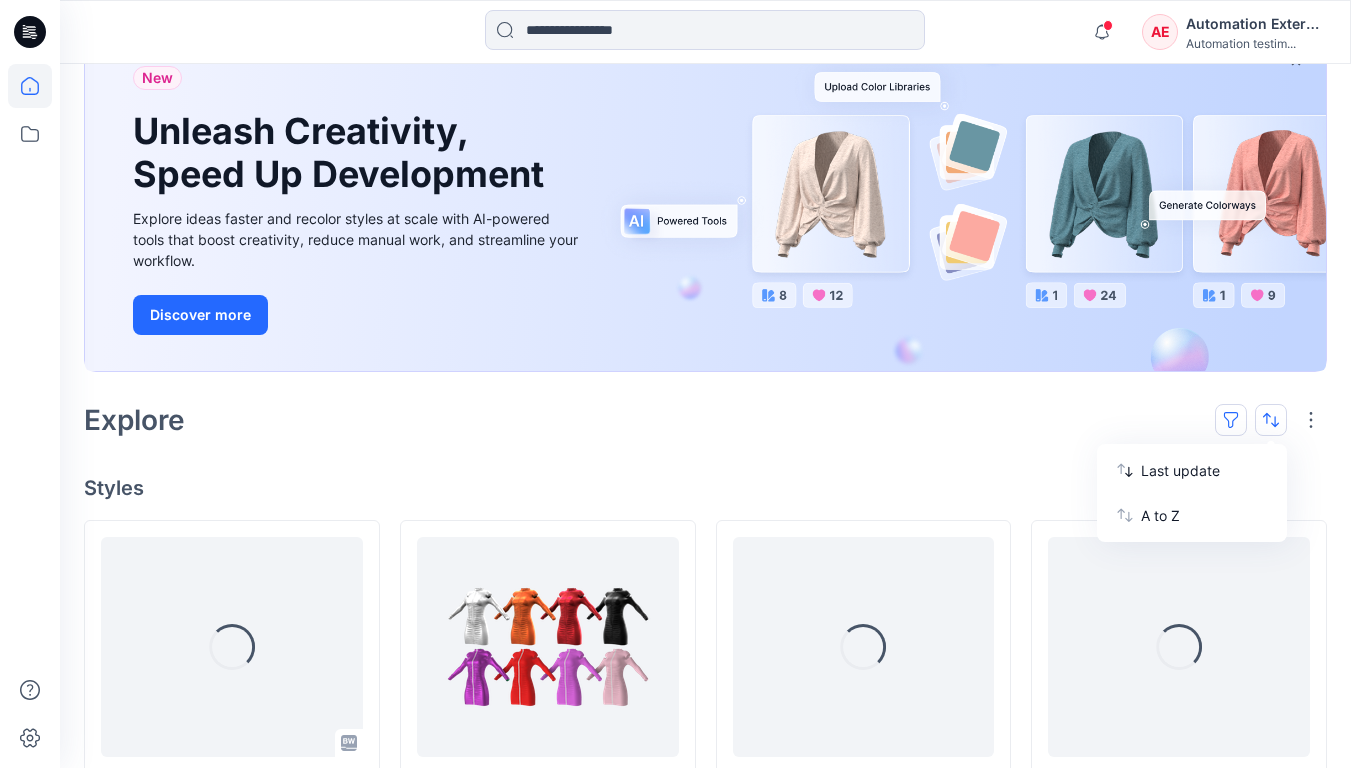 click at bounding box center (1231, 420) 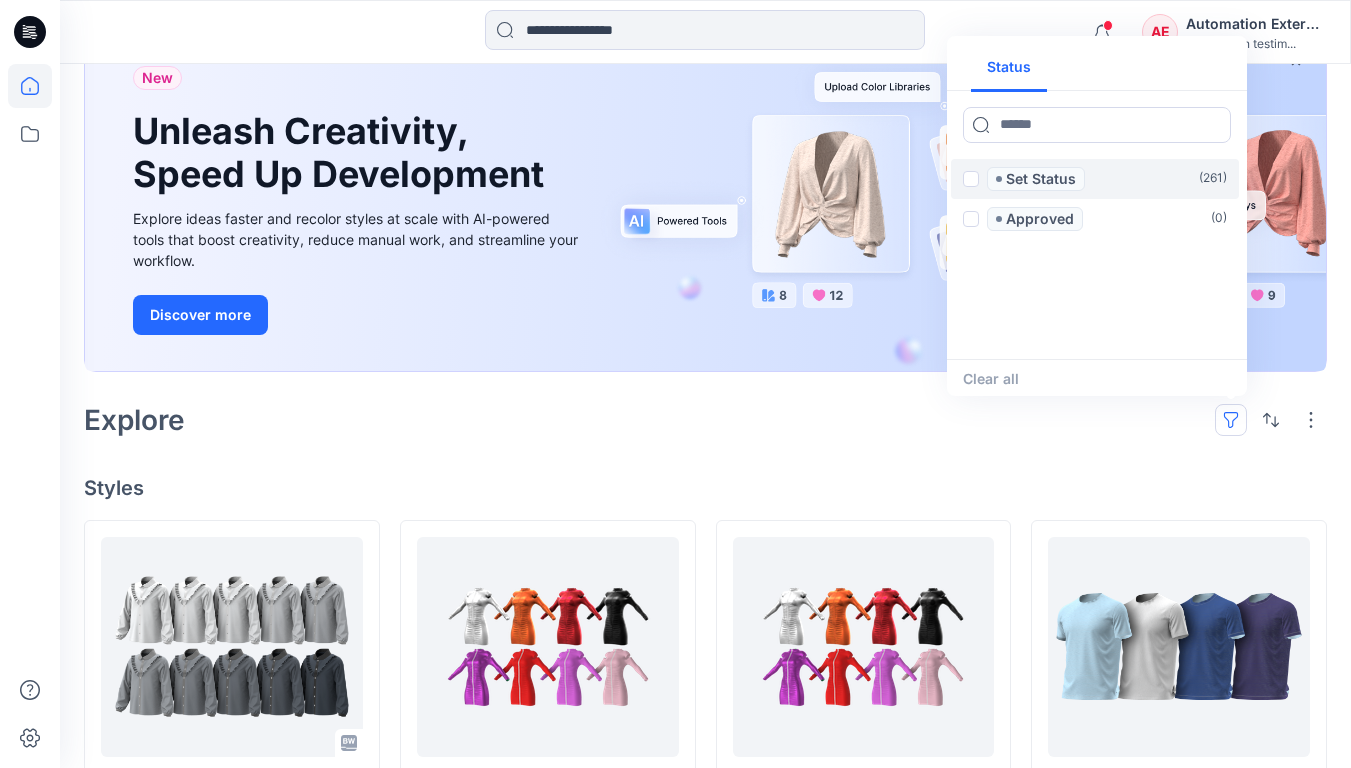 click at bounding box center (971, 179) 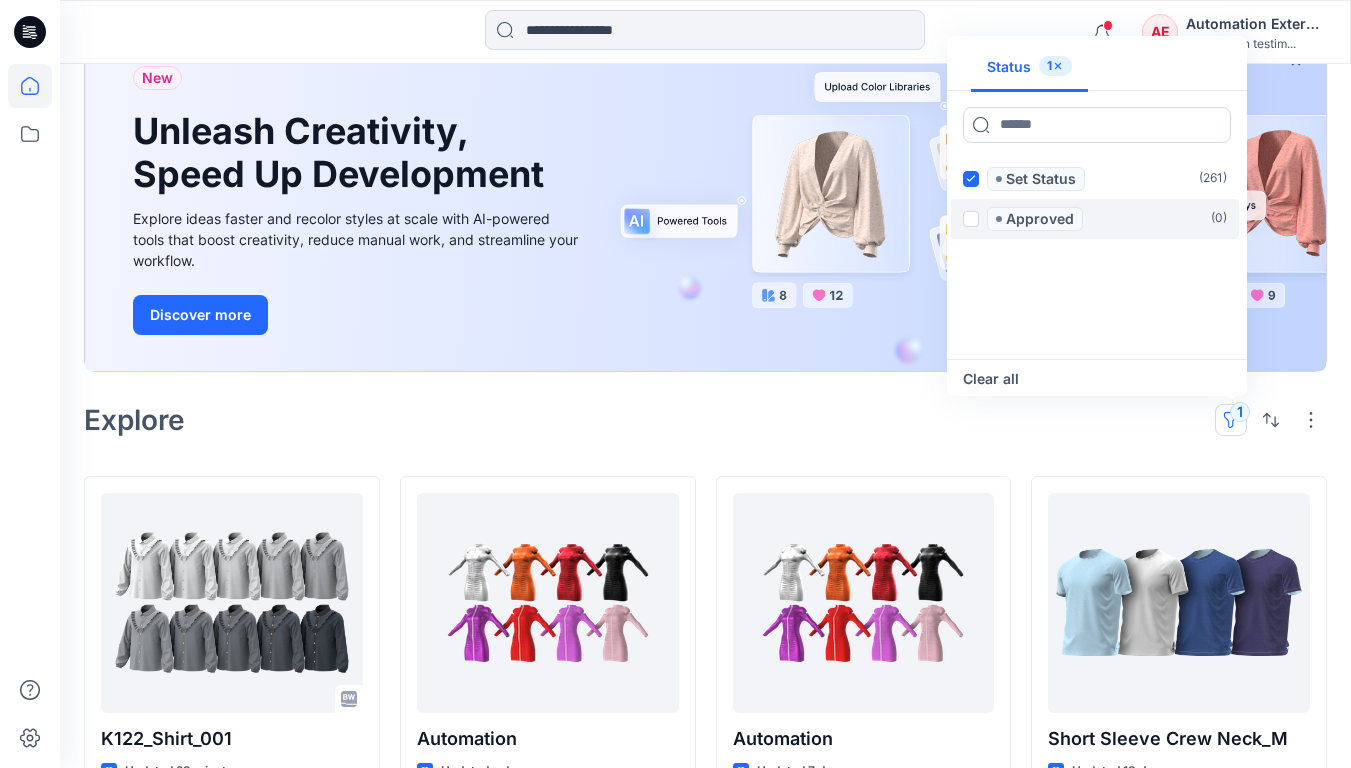 click at bounding box center (971, 219) 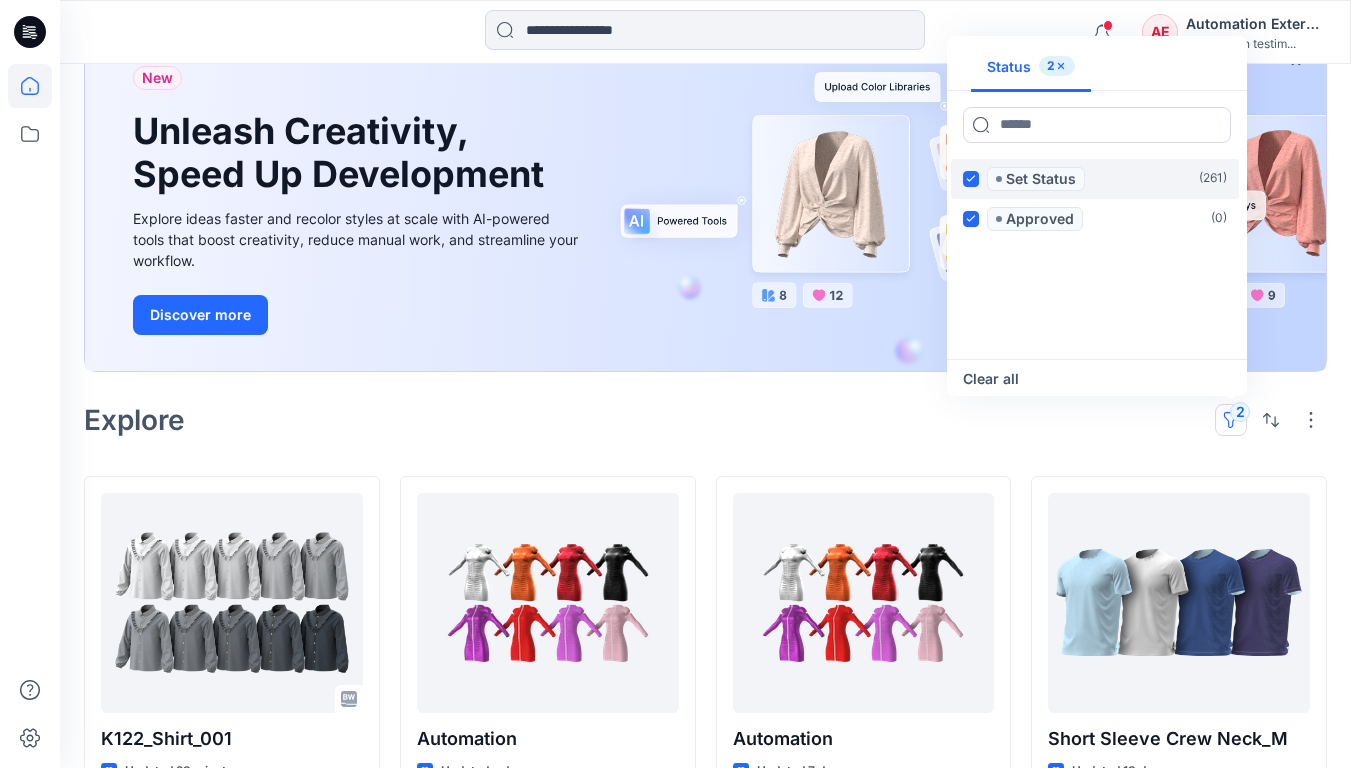 click 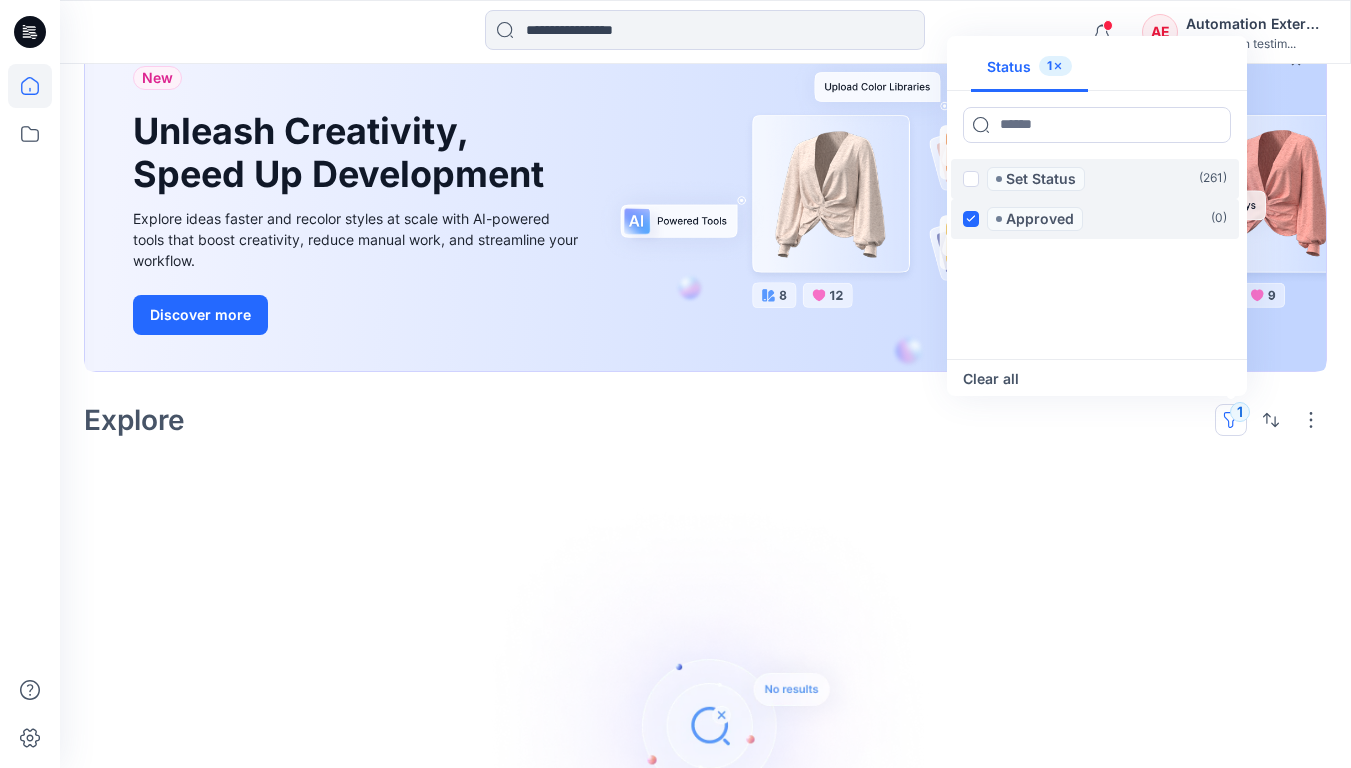 click 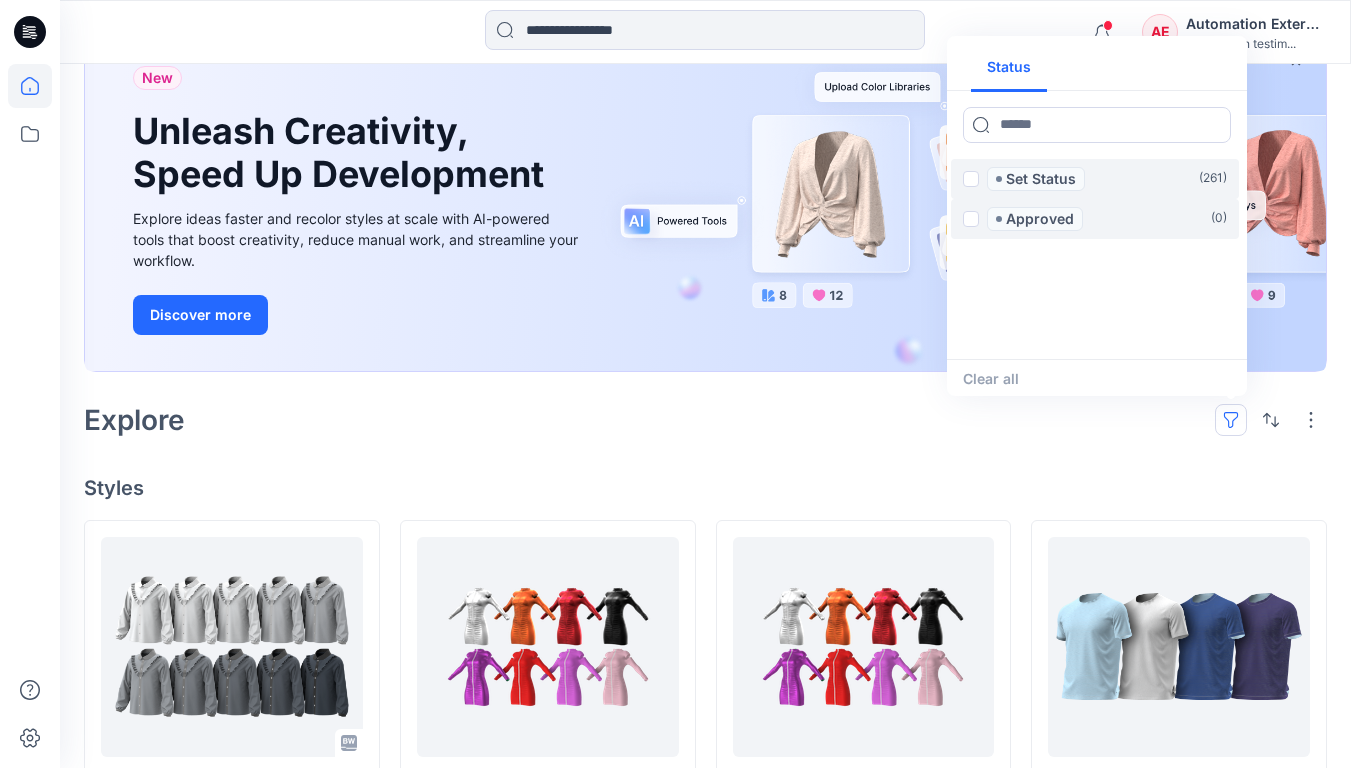 click on "Status" at bounding box center [1097, 67] 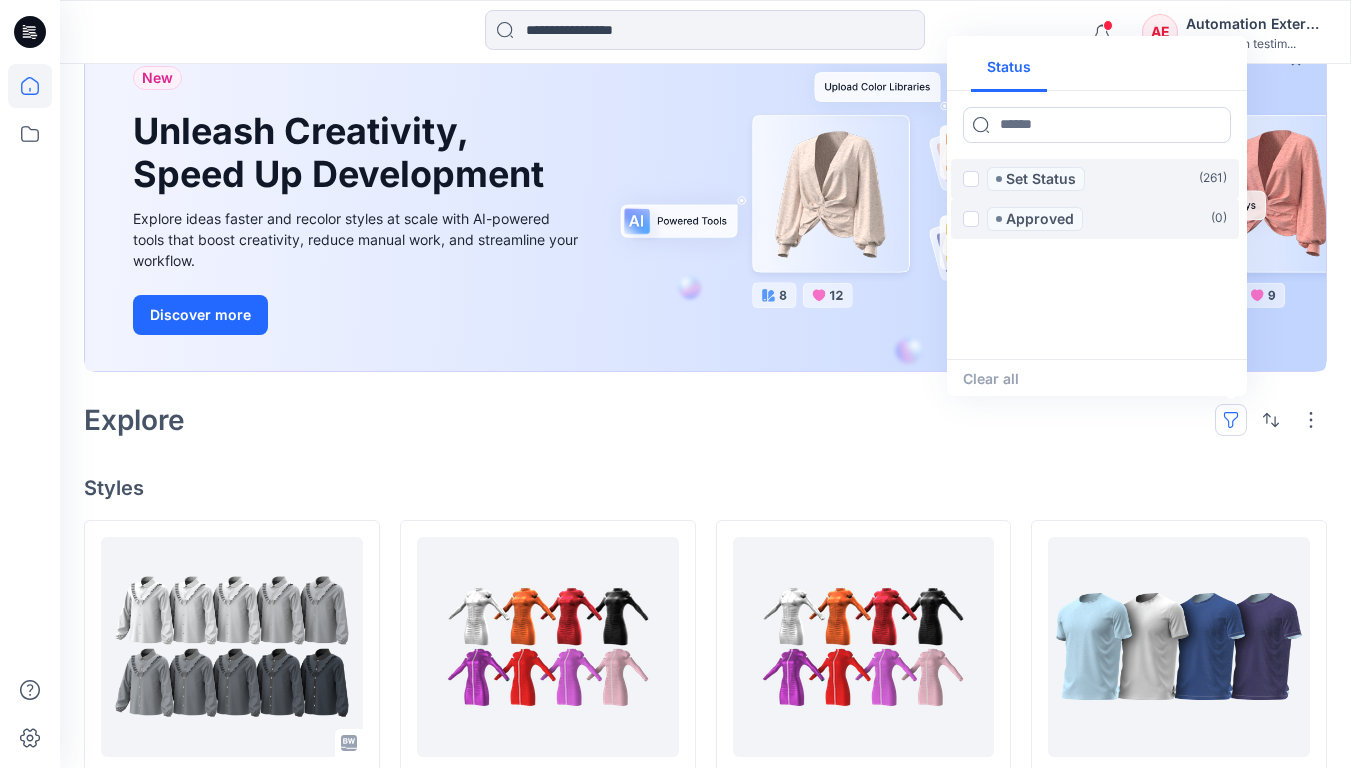 click on "Status" at bounding box center [1009, 68] 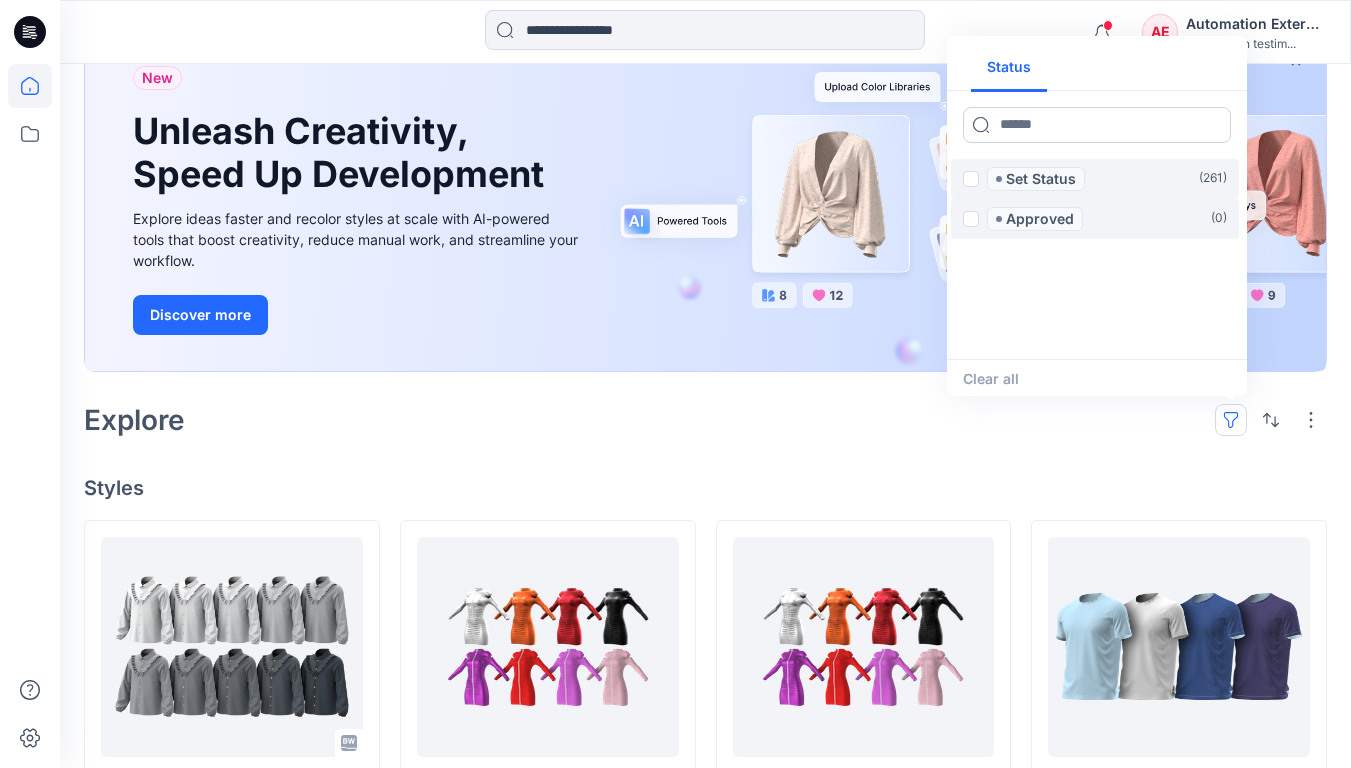 click at bounding box center [1097, 125] 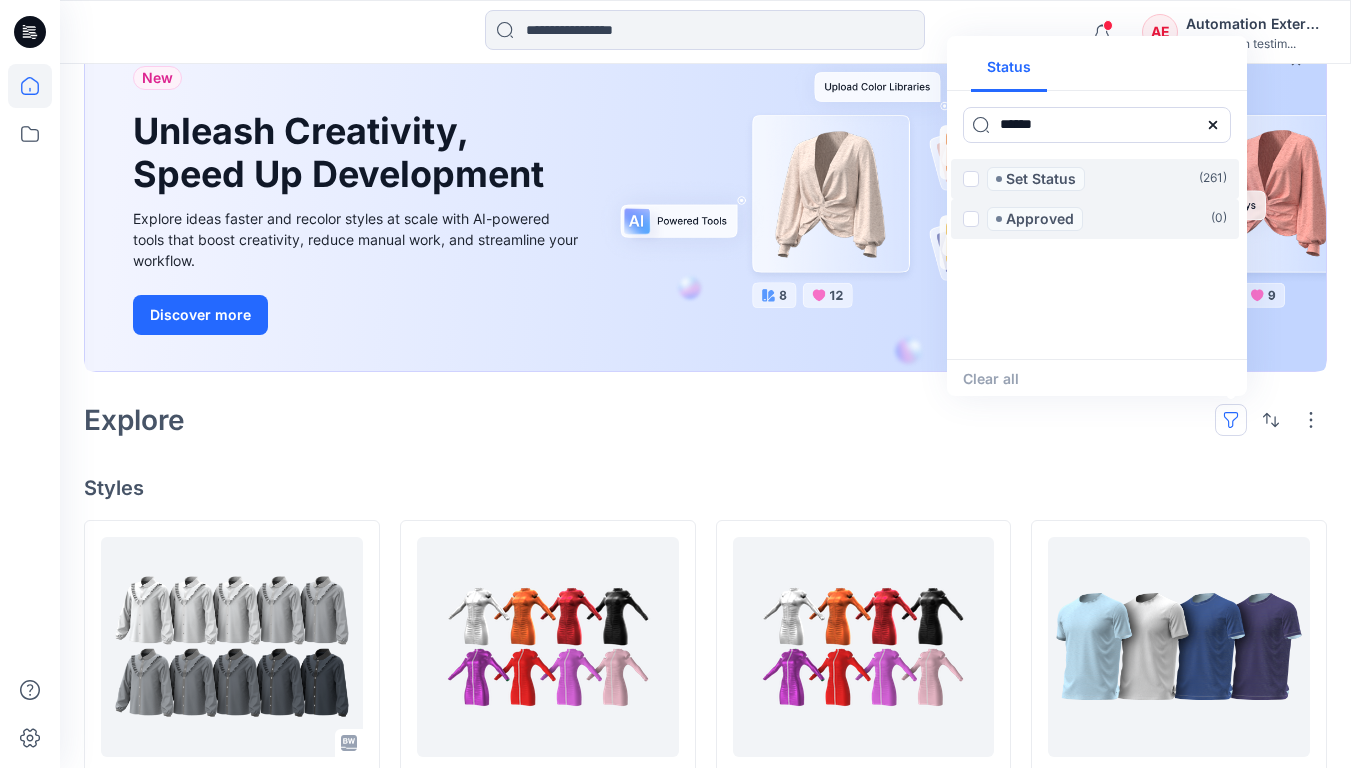 type on "******" 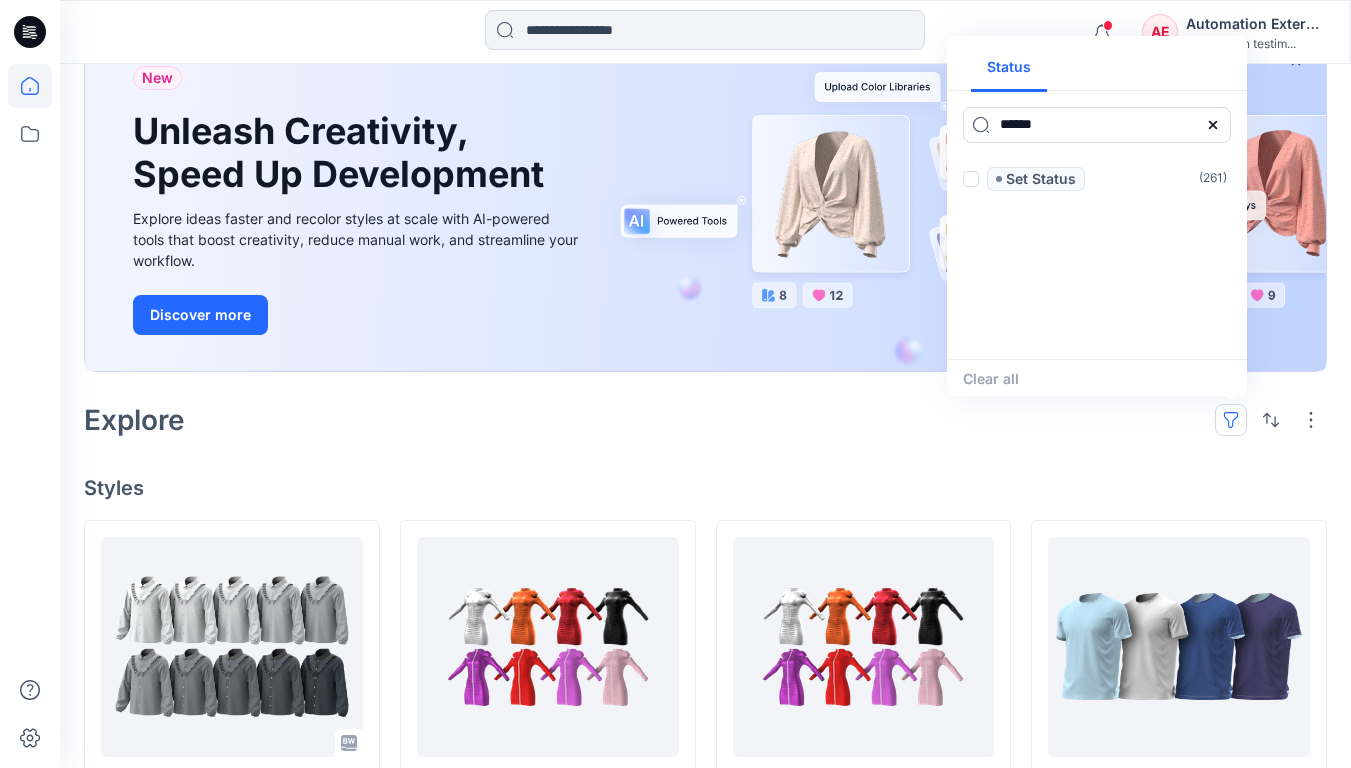 click 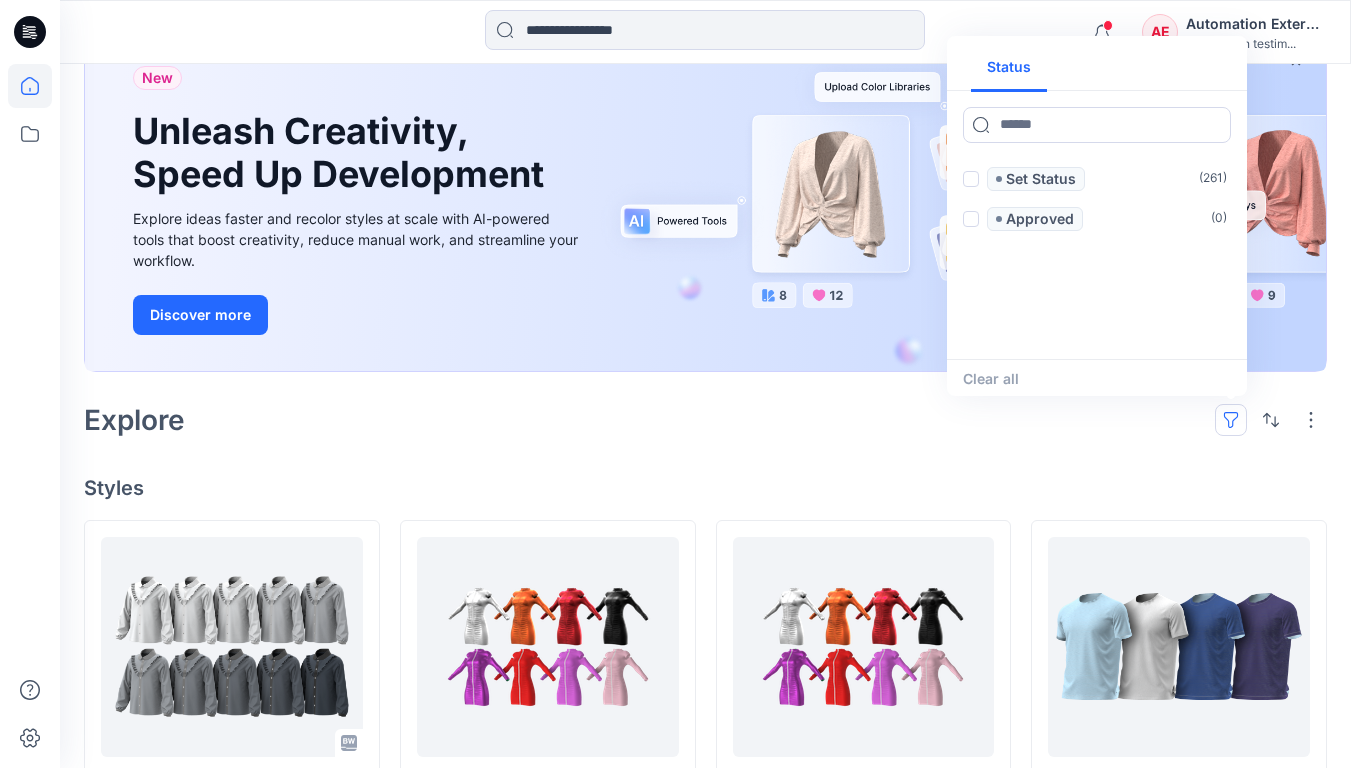 click on "Status" at bounding box center [1009, 68] 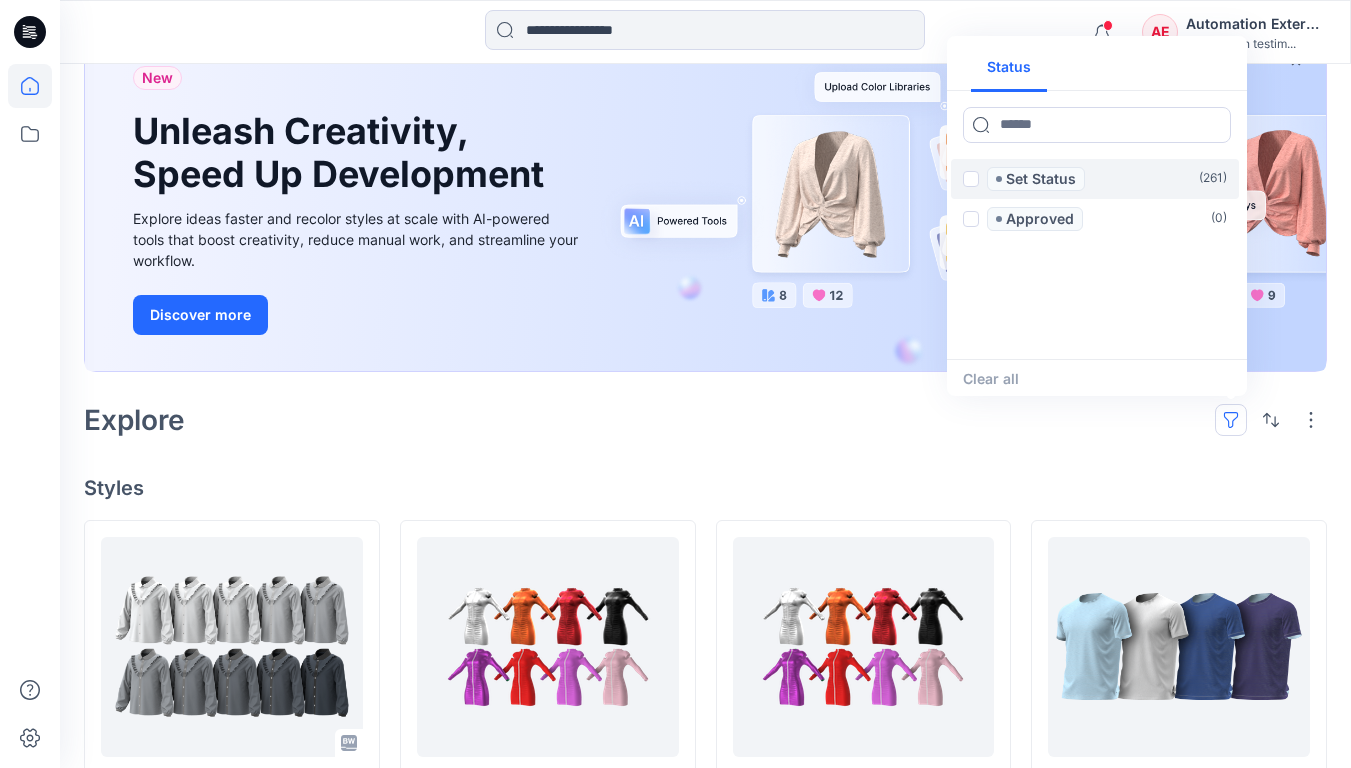 click on "Set Status" at bounding box center (1041, 179) 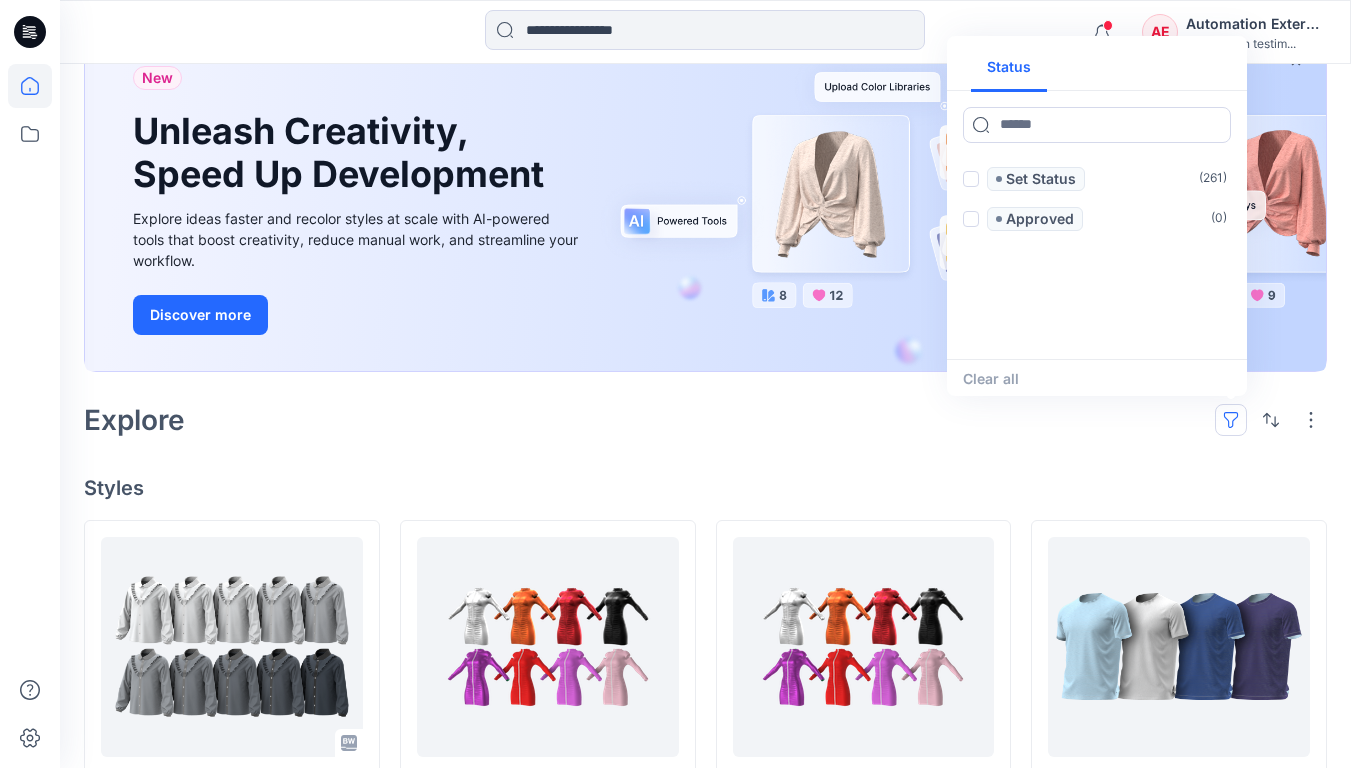 click at bounding box center (971, 179) 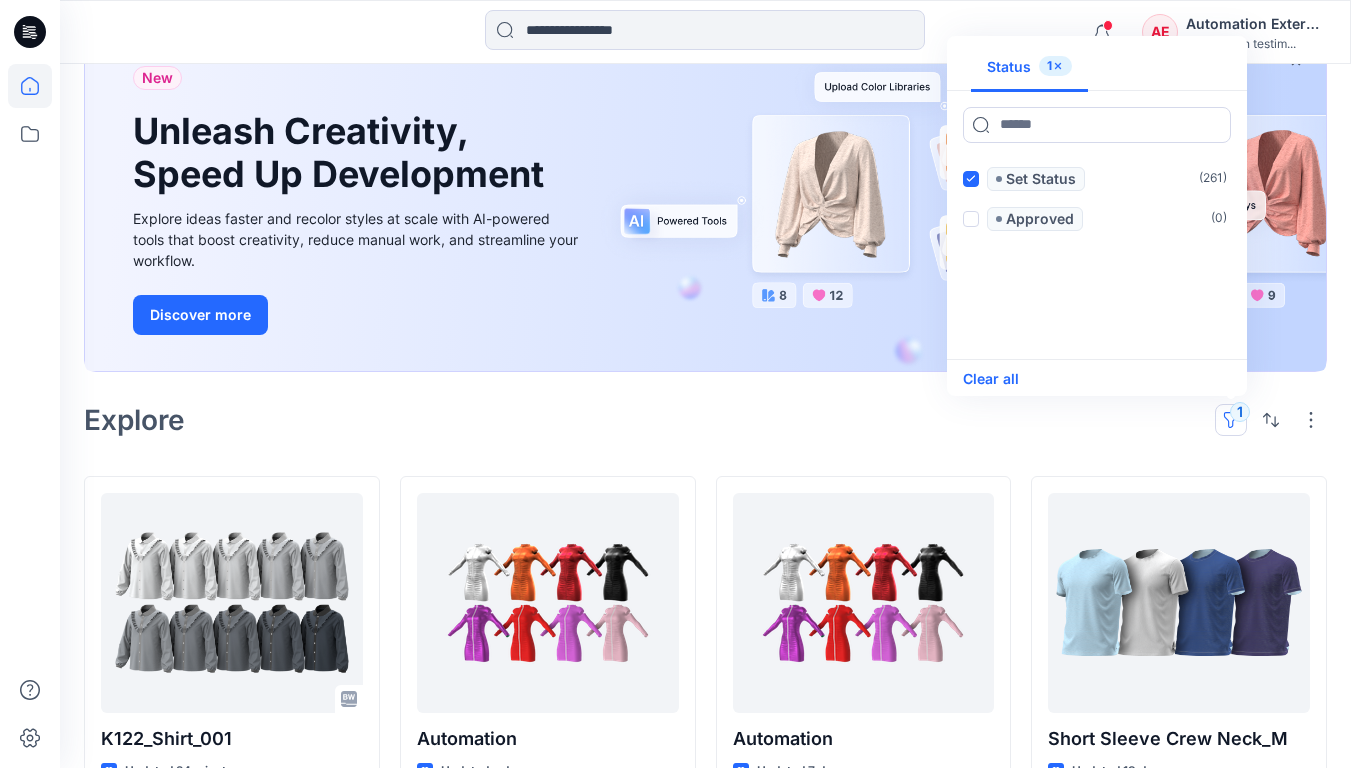 click on "Clear all" at bounding box center [991, 379] 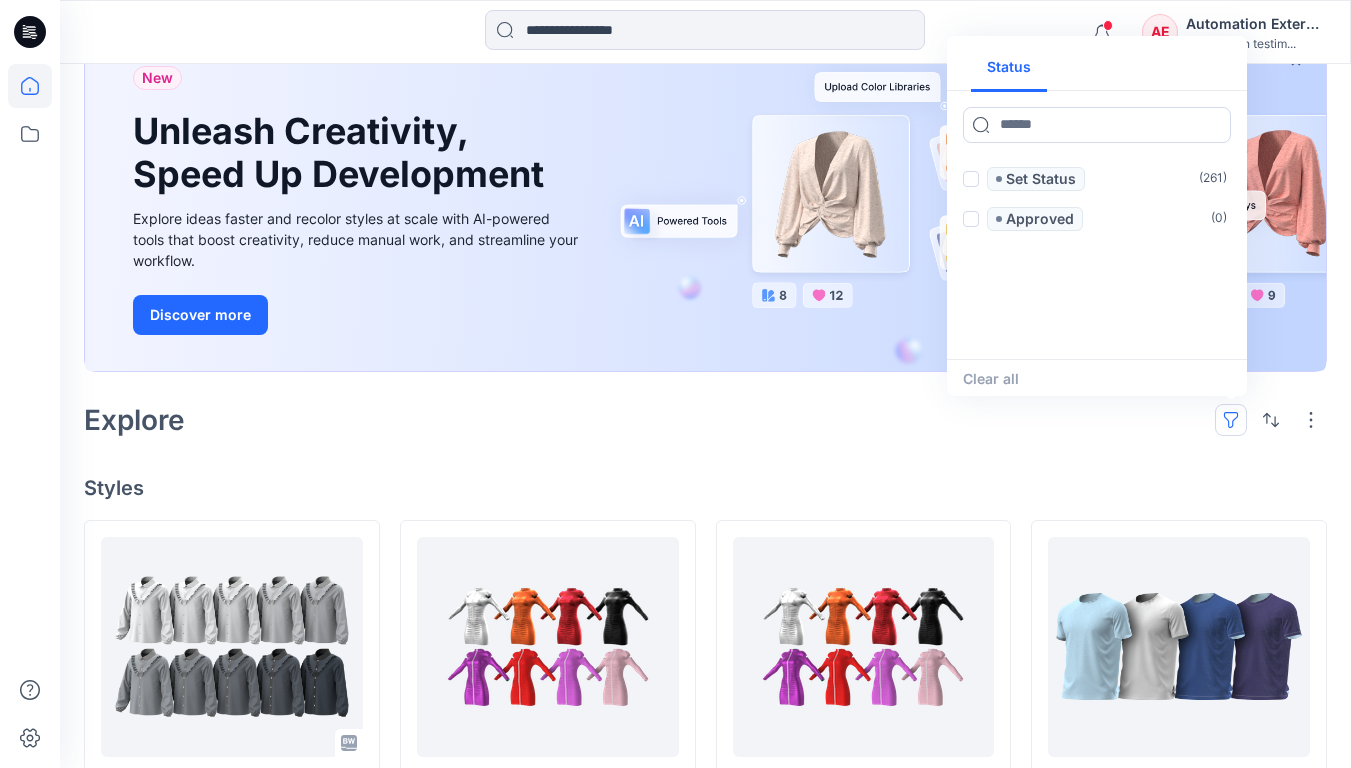 click at bounding box center [1231, 420] 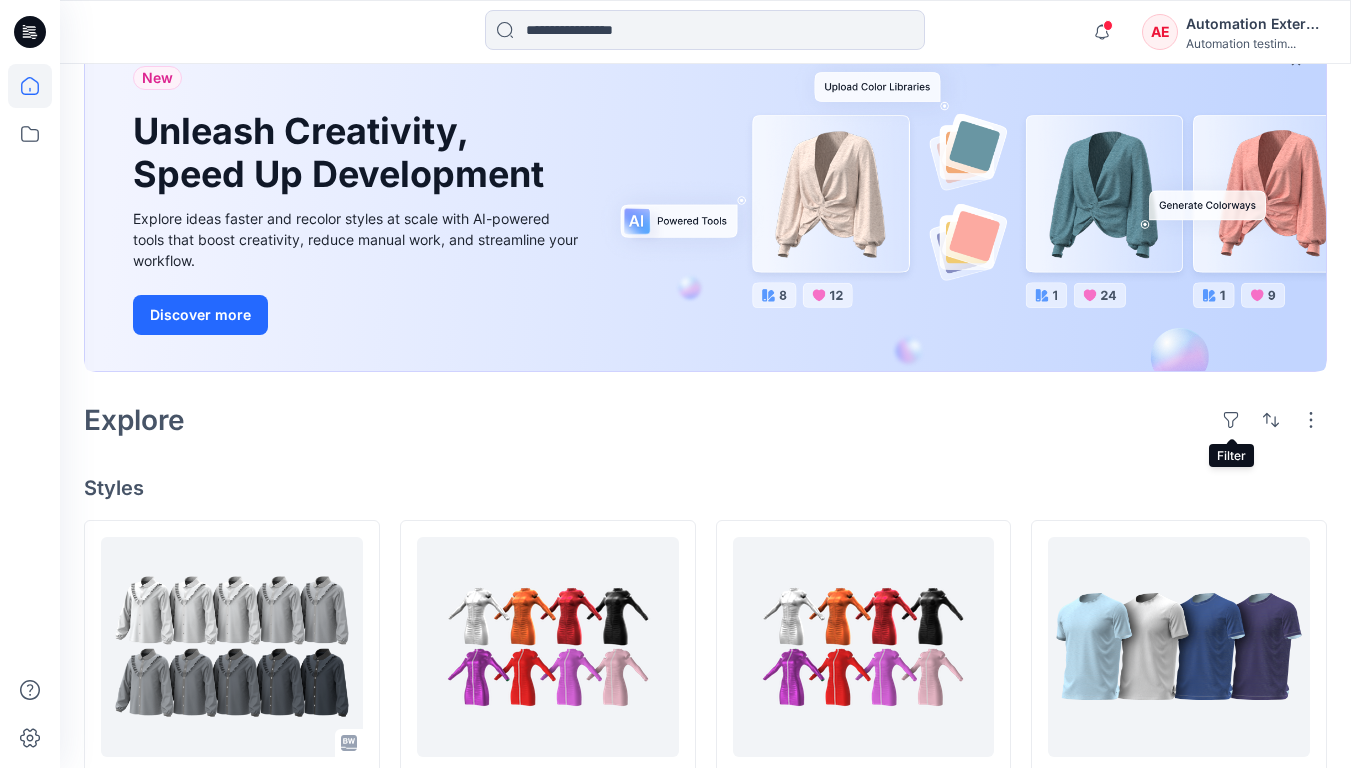 click on "Automation External" at bounding box center [1256, 24] 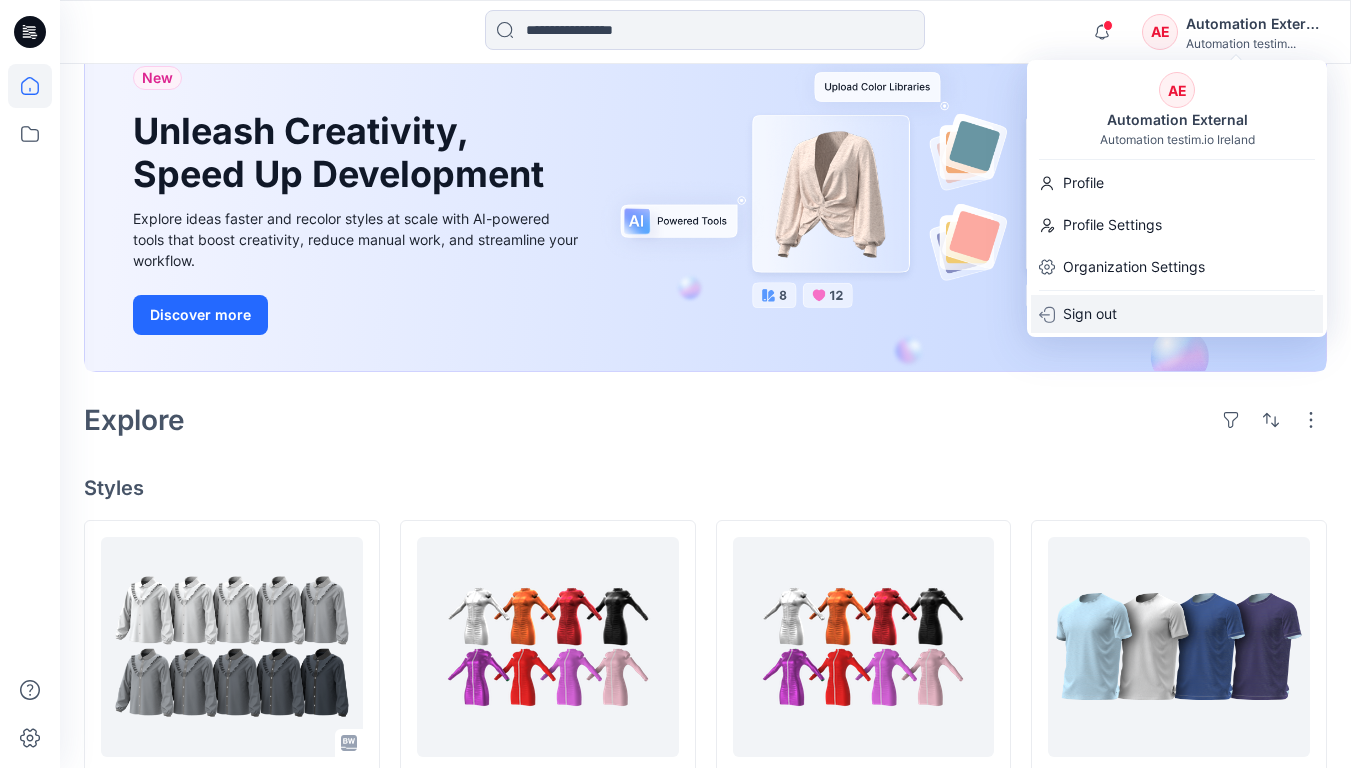 click on "Sign out" at bounding box center (1177, 314) 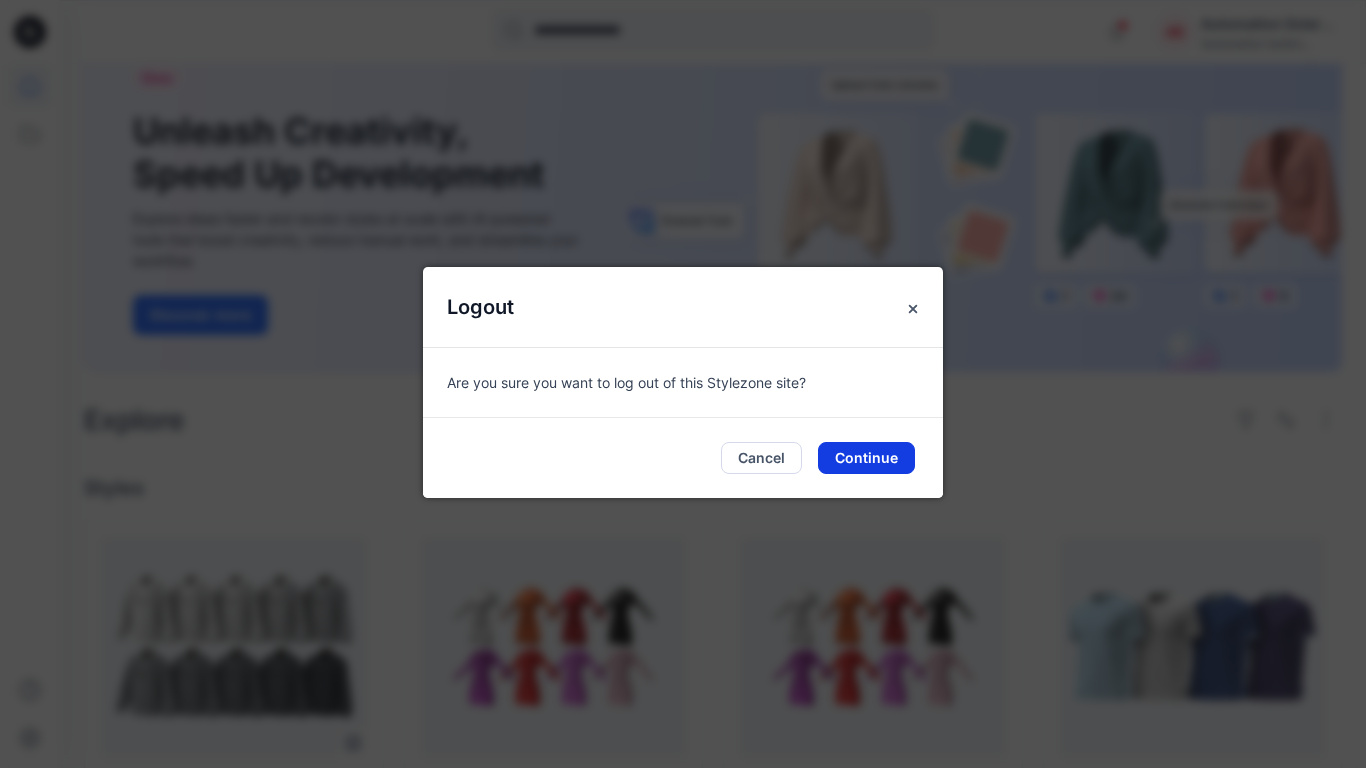 click on "Continue" at bounding box center (866, 458) 